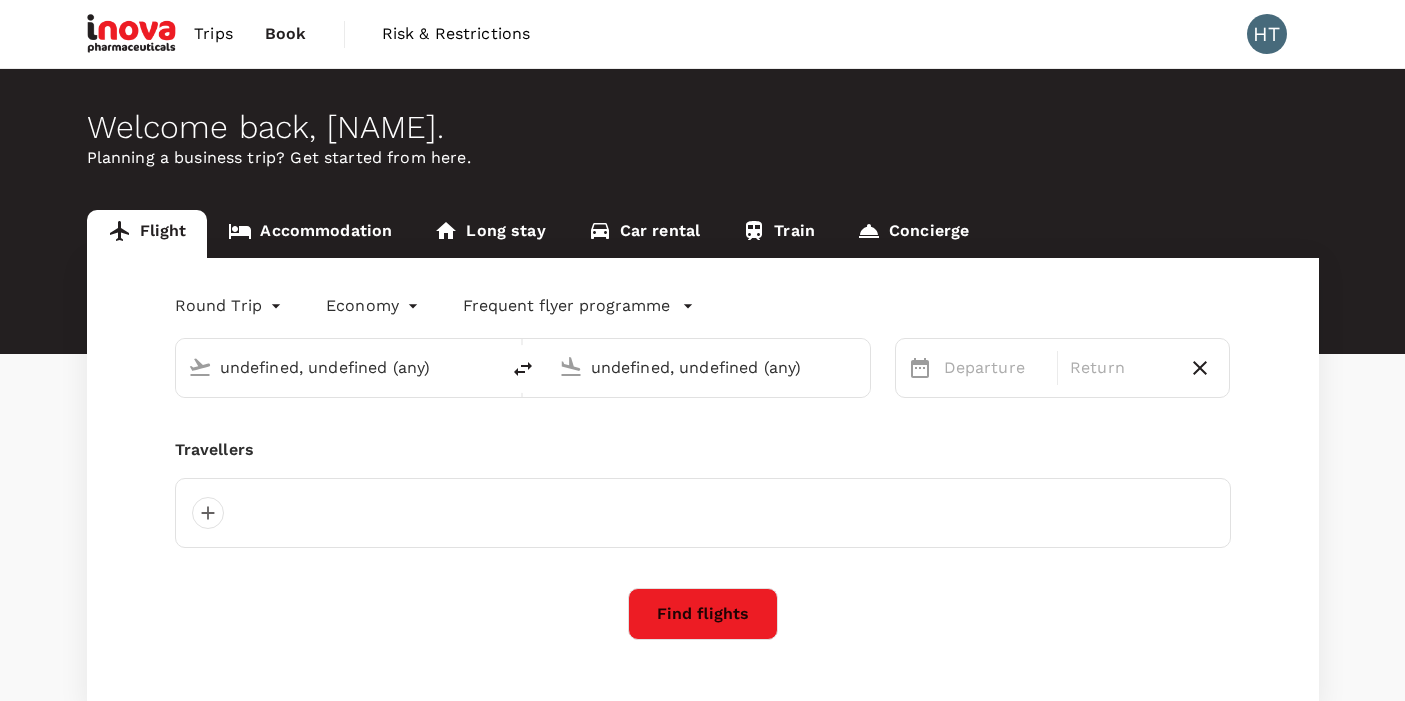 type on "Singapore Changi (SIN)" 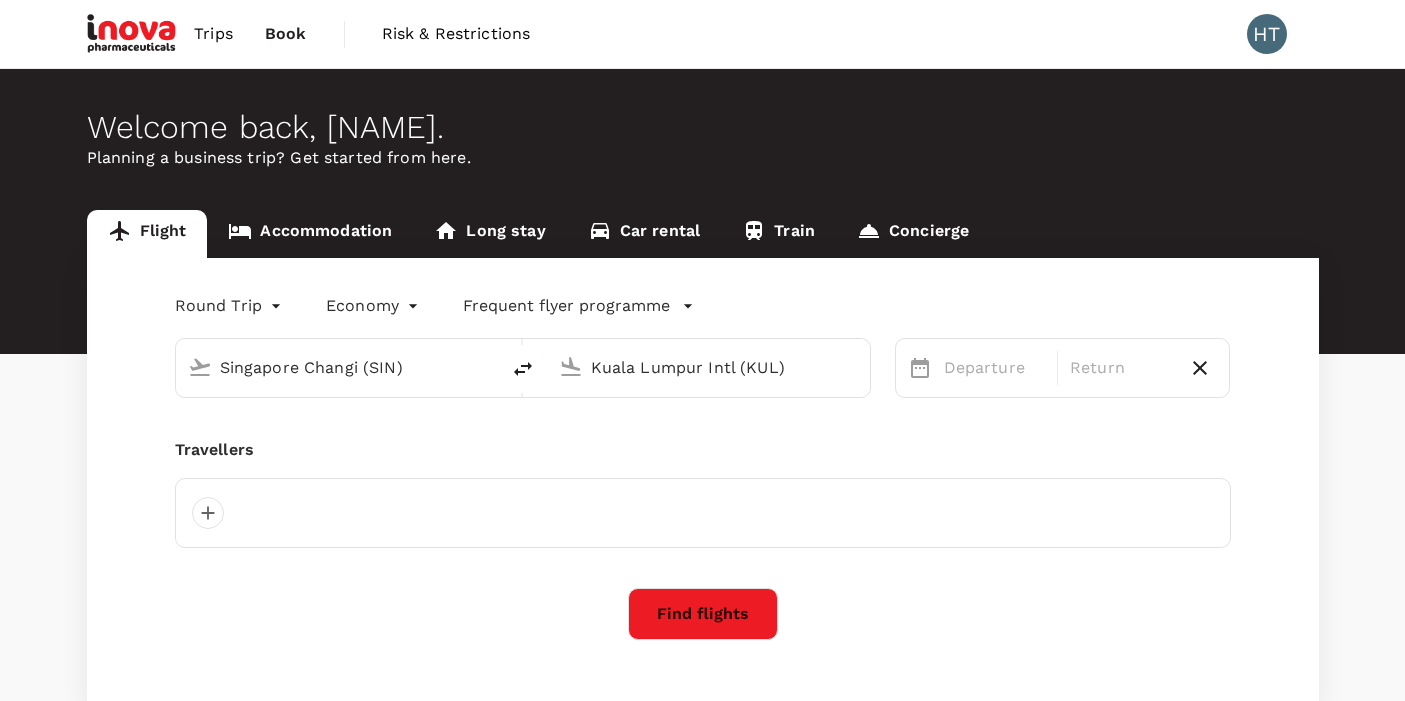 type 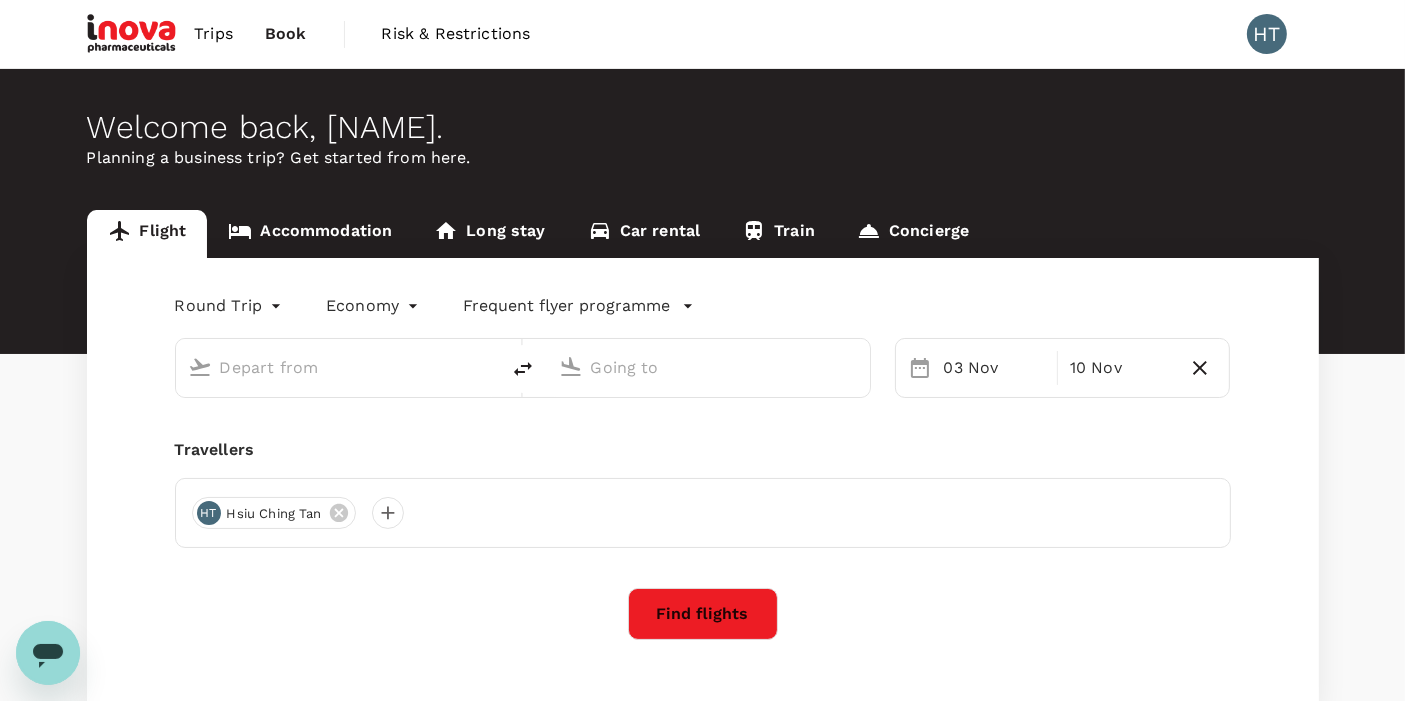 scroll, scrollTop: 0, scrollLeft: 0, axis: both 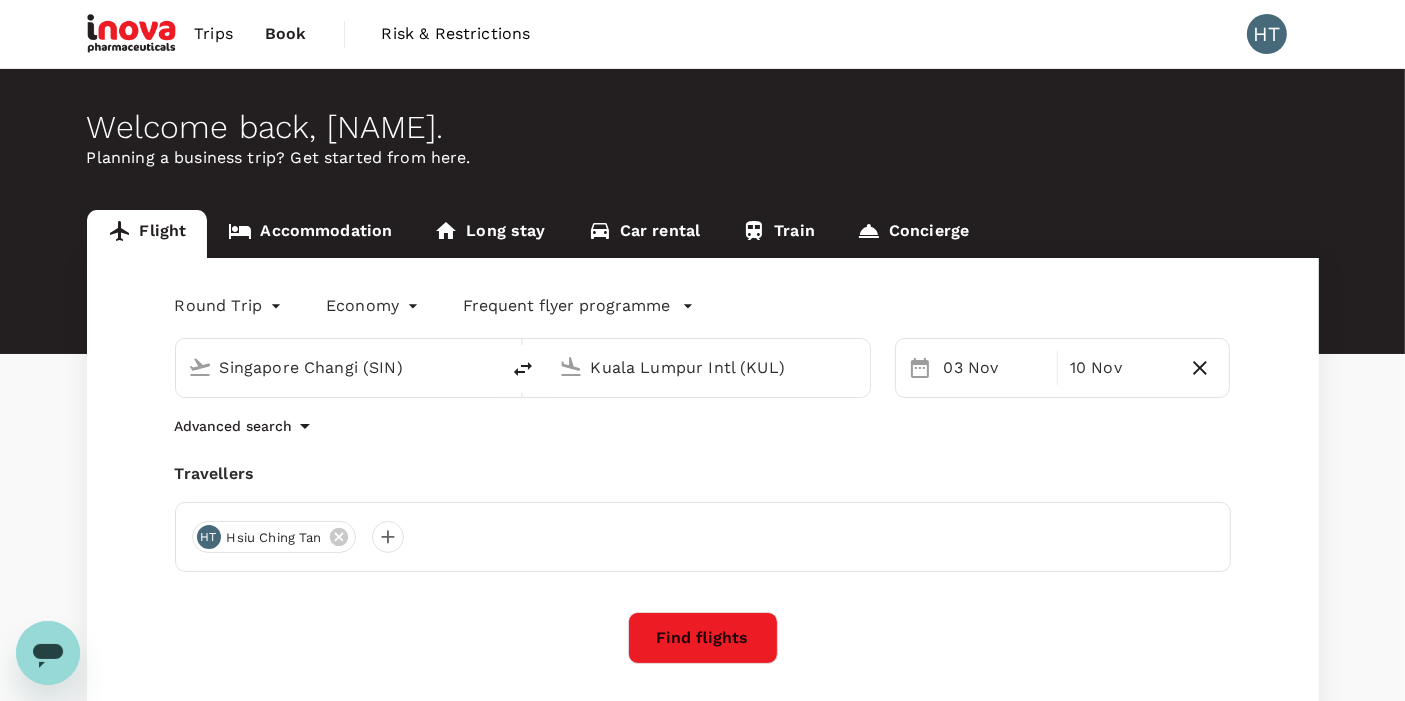 type 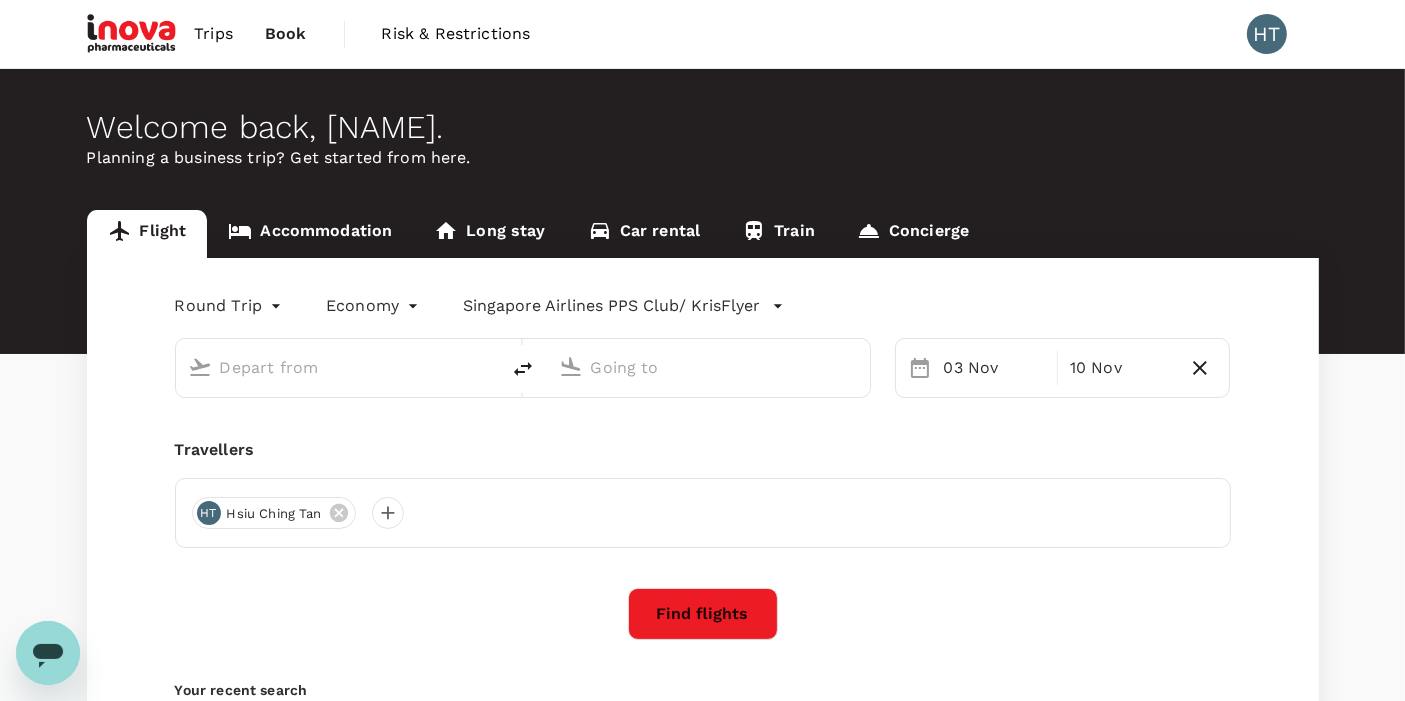 type on "Singapore Changi (SIN)" 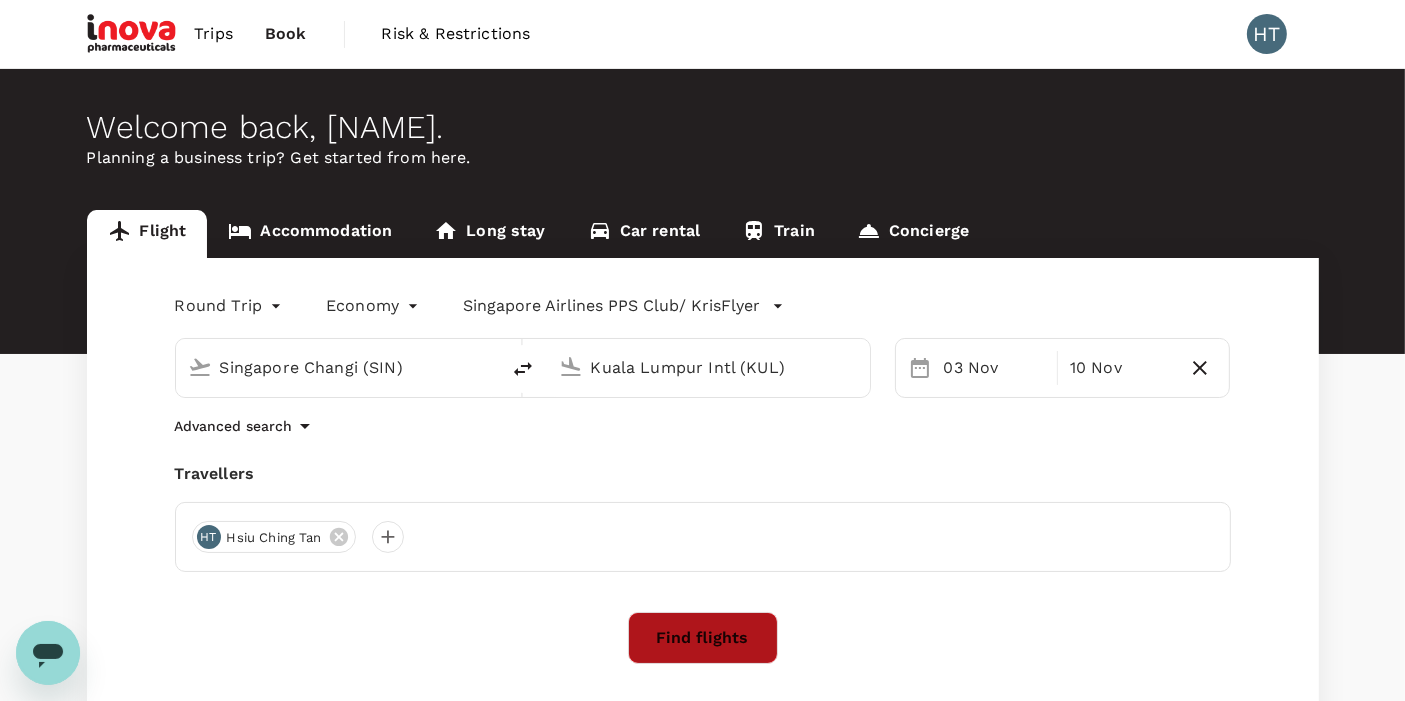 click on "Find flights" at bounding box center [703, 638] 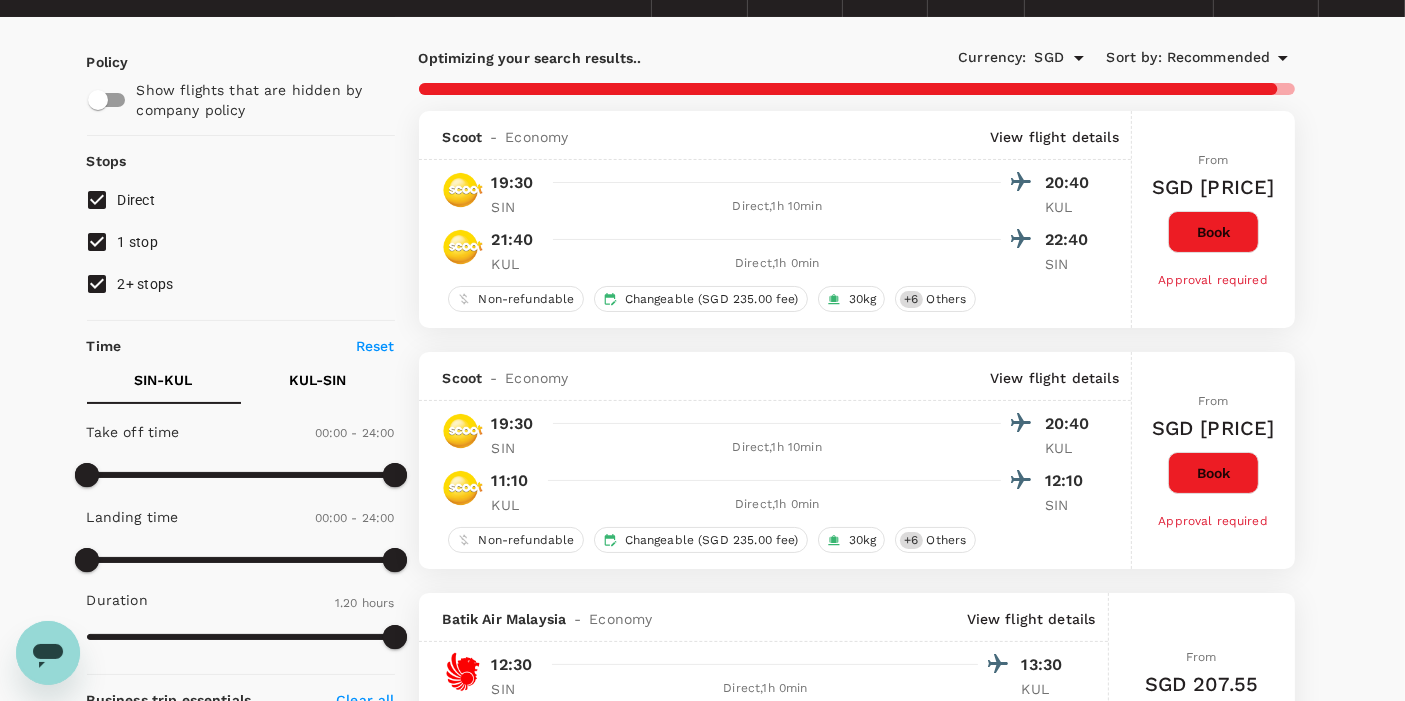 scroll, scrollTop: 0, scrollLeft: 0, axis: both 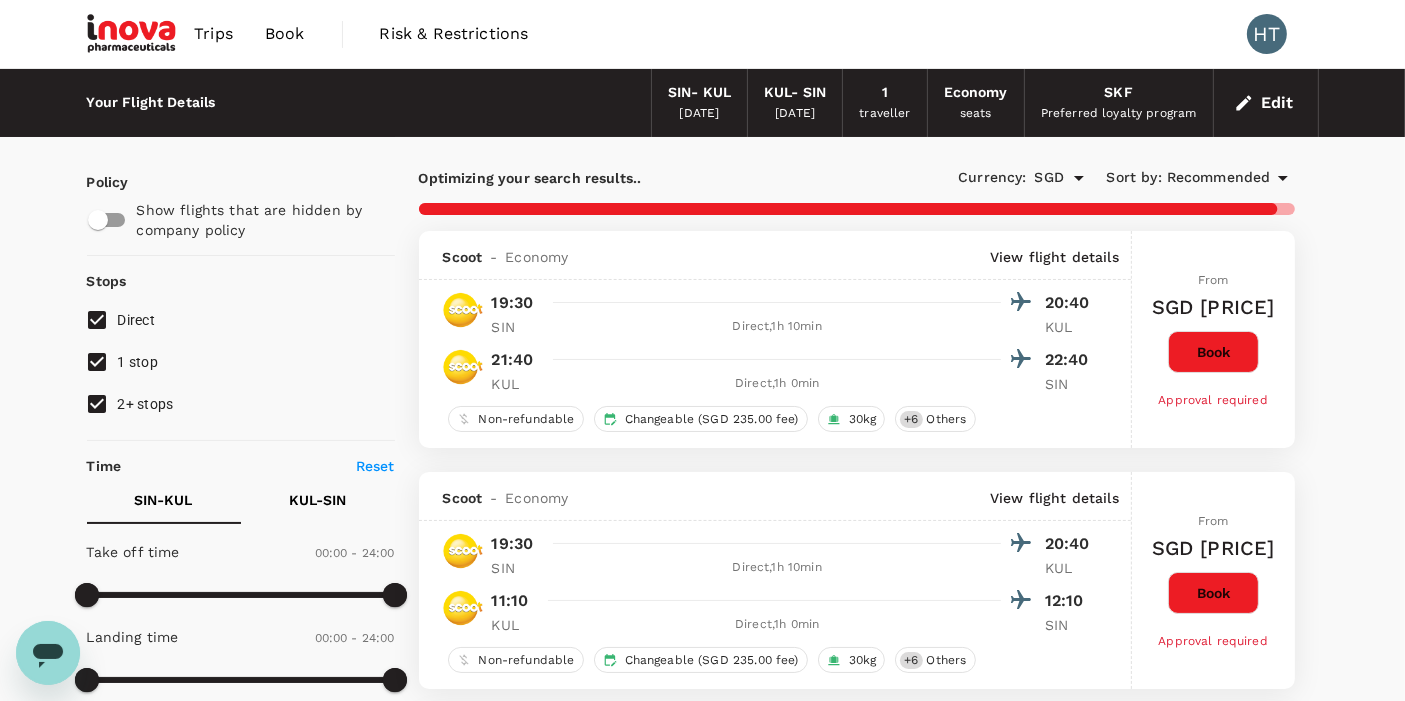 click on "1 stop" at bounding box center [227, 362] 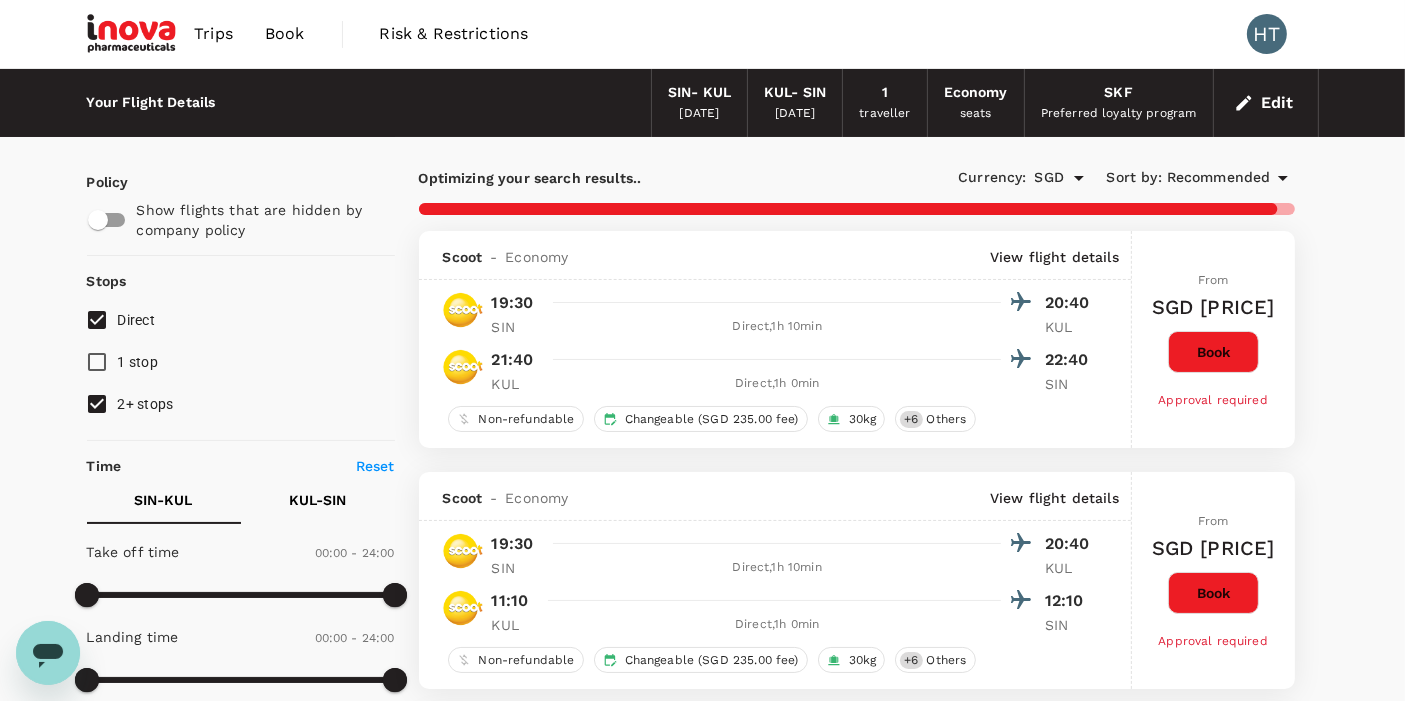 click on "2+ stops" at bounding box center [146, 404] 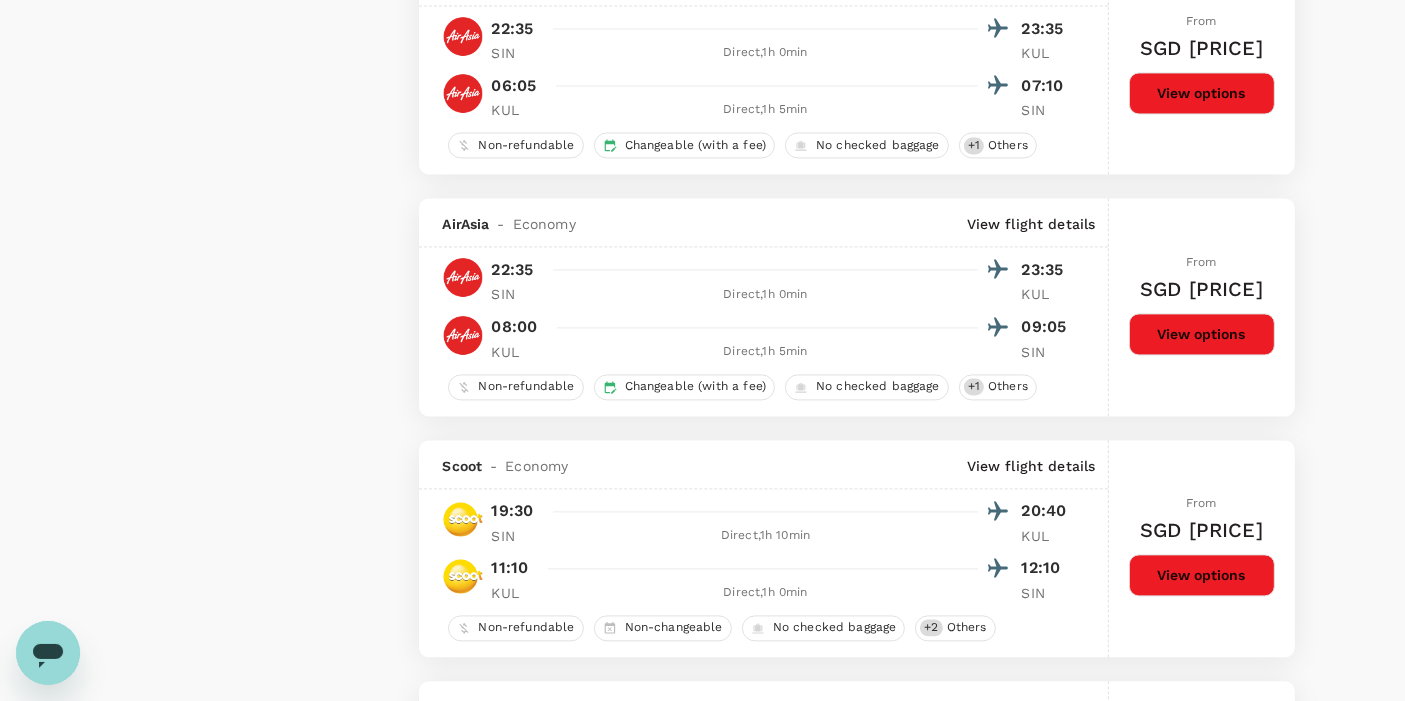 scroll, scrollTop: 4705, scrollLeft: 0, axis: vertical 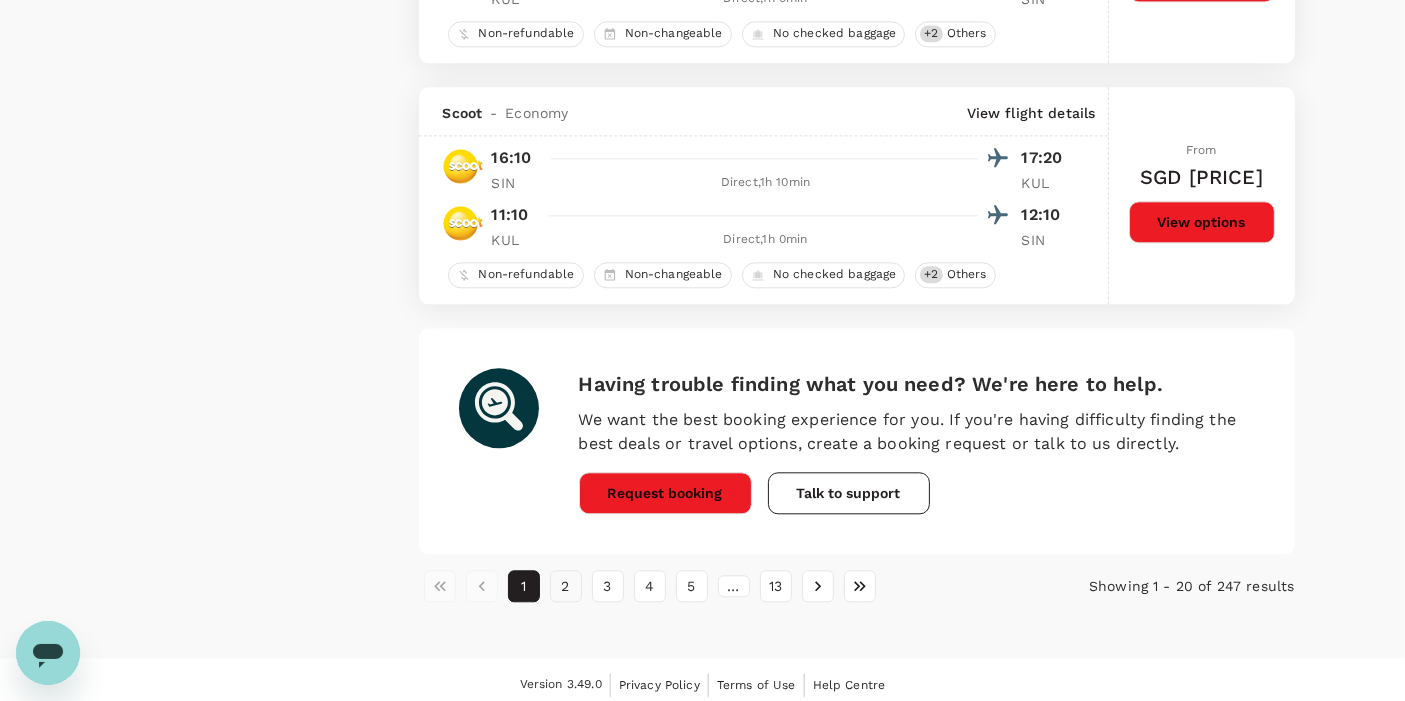 click on "2" at bounding box center [566, 586] 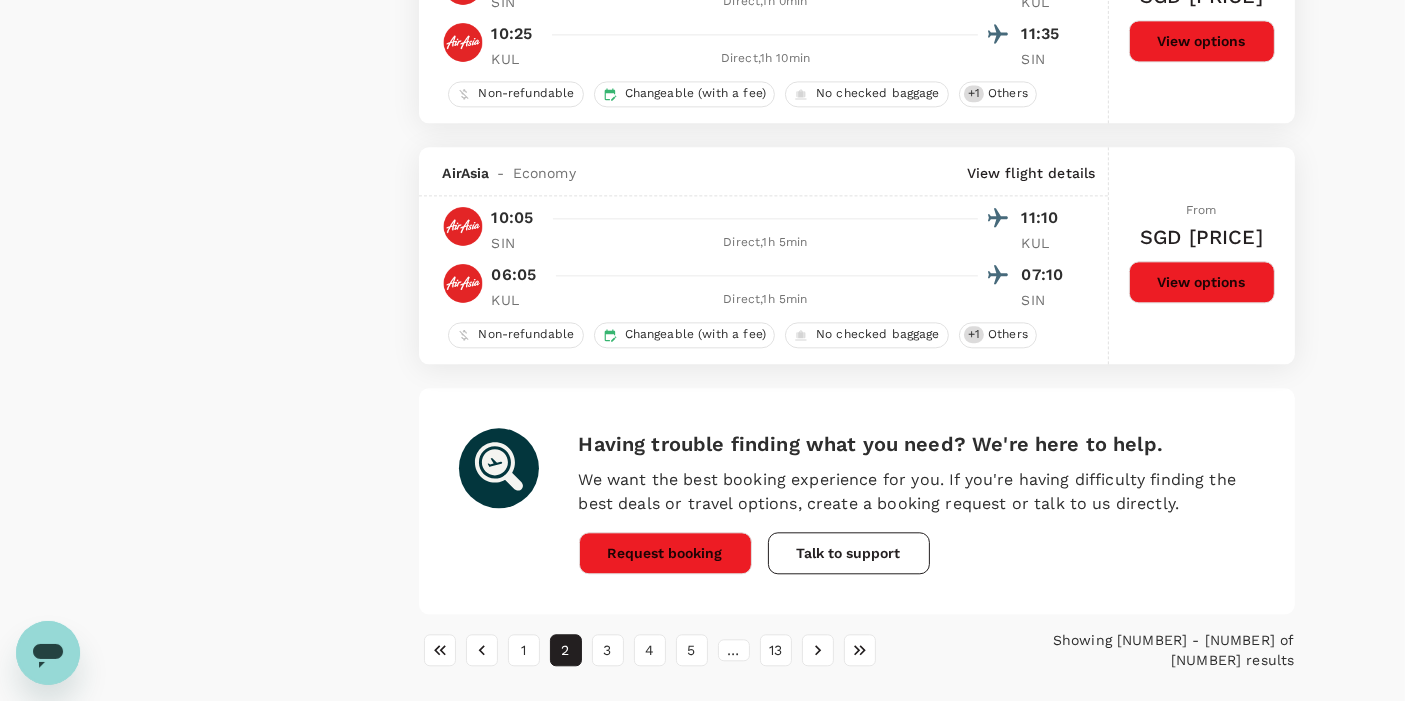 scroll, scrollTop: 4705, scrollLeft: 0, axis: vertical 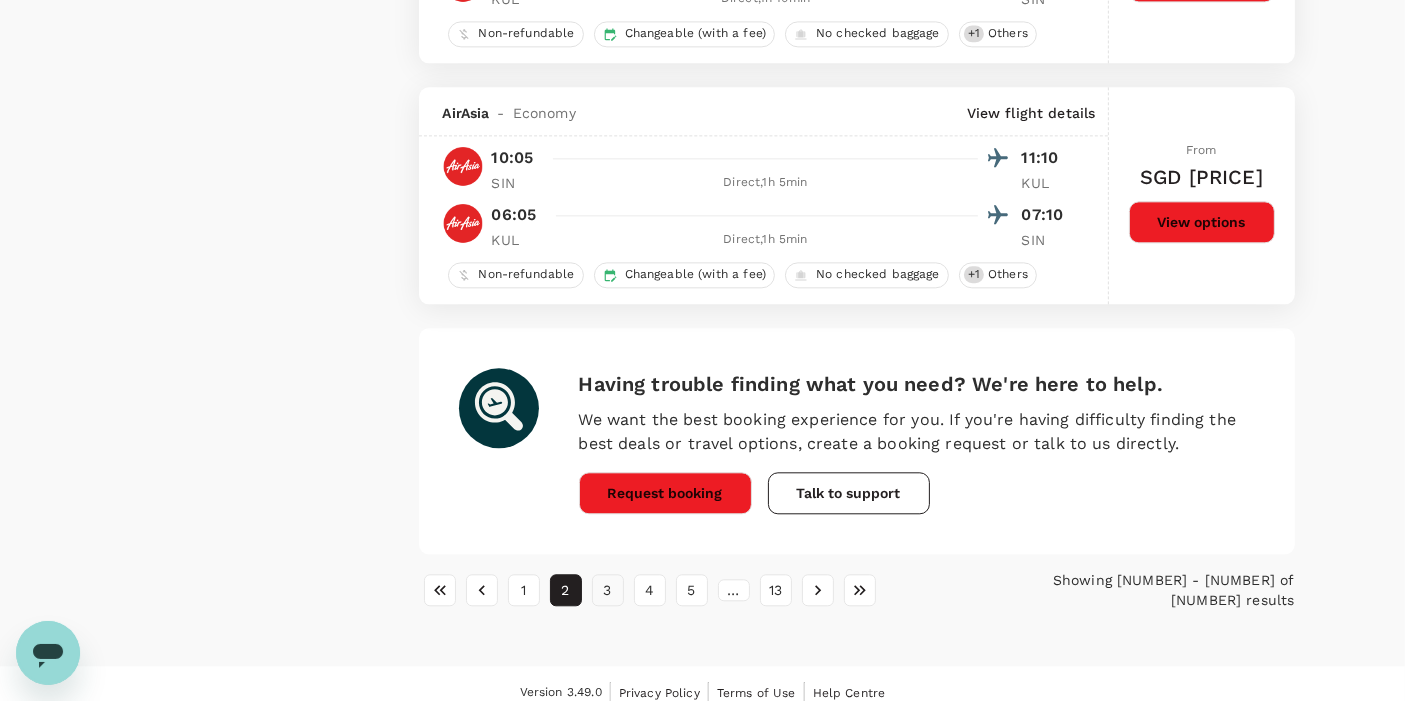 click on "3" at bounding box center (608, 590) 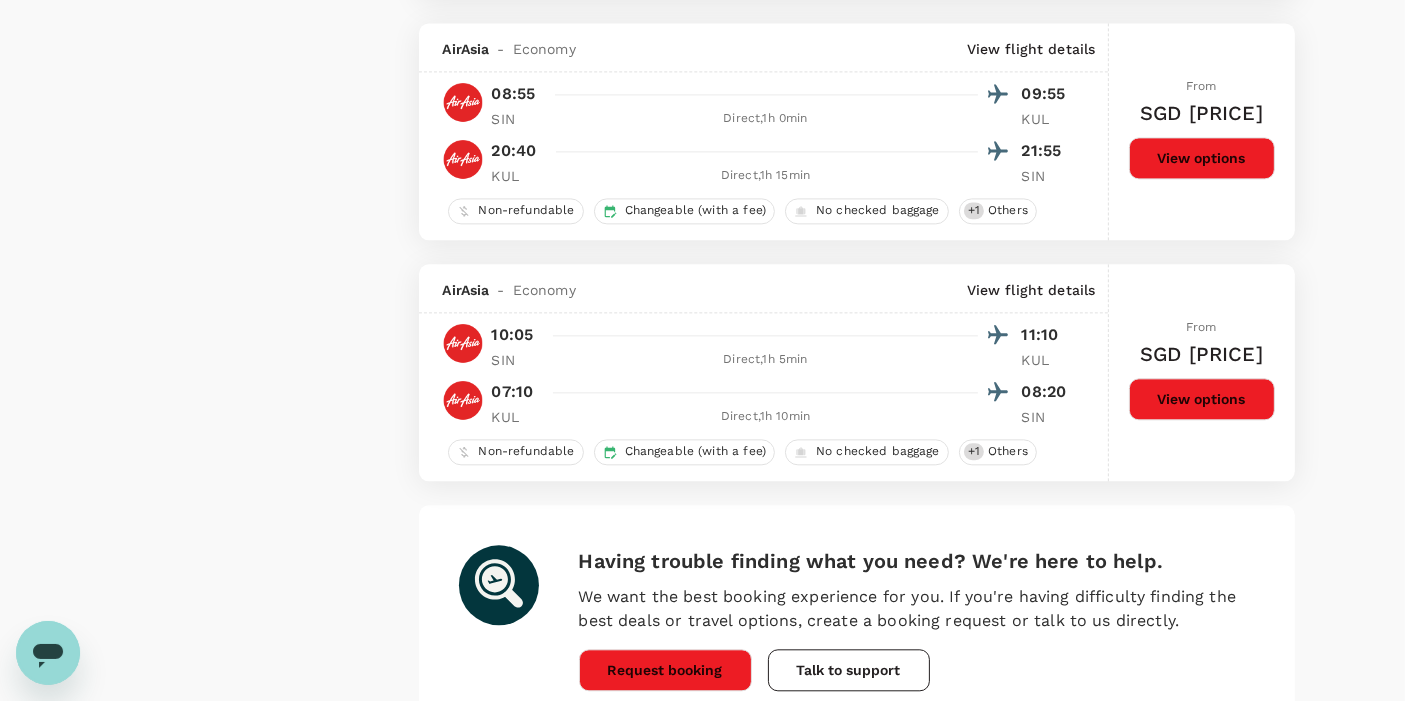 scroll, scrollTop: 4705, scrollLeft: 0, axis: vertical 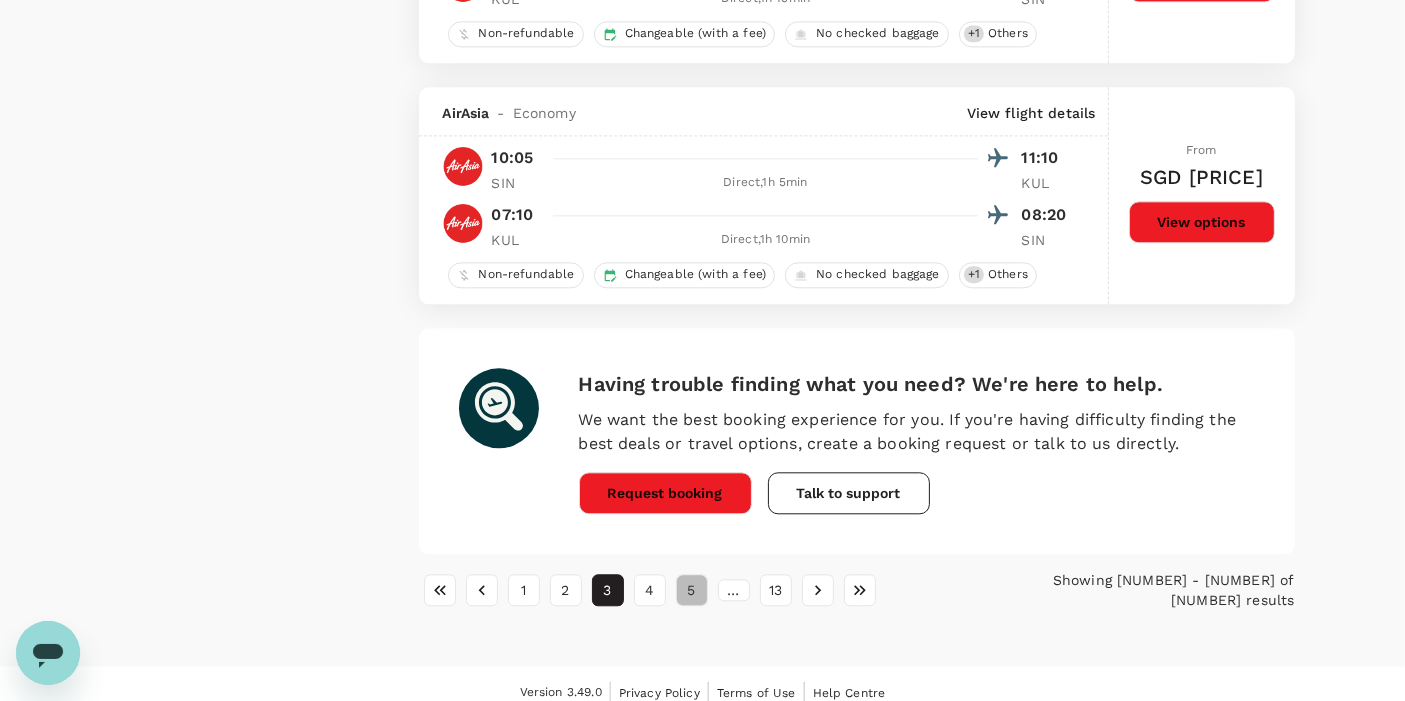 click on "5" at bounding box center [692, 590] 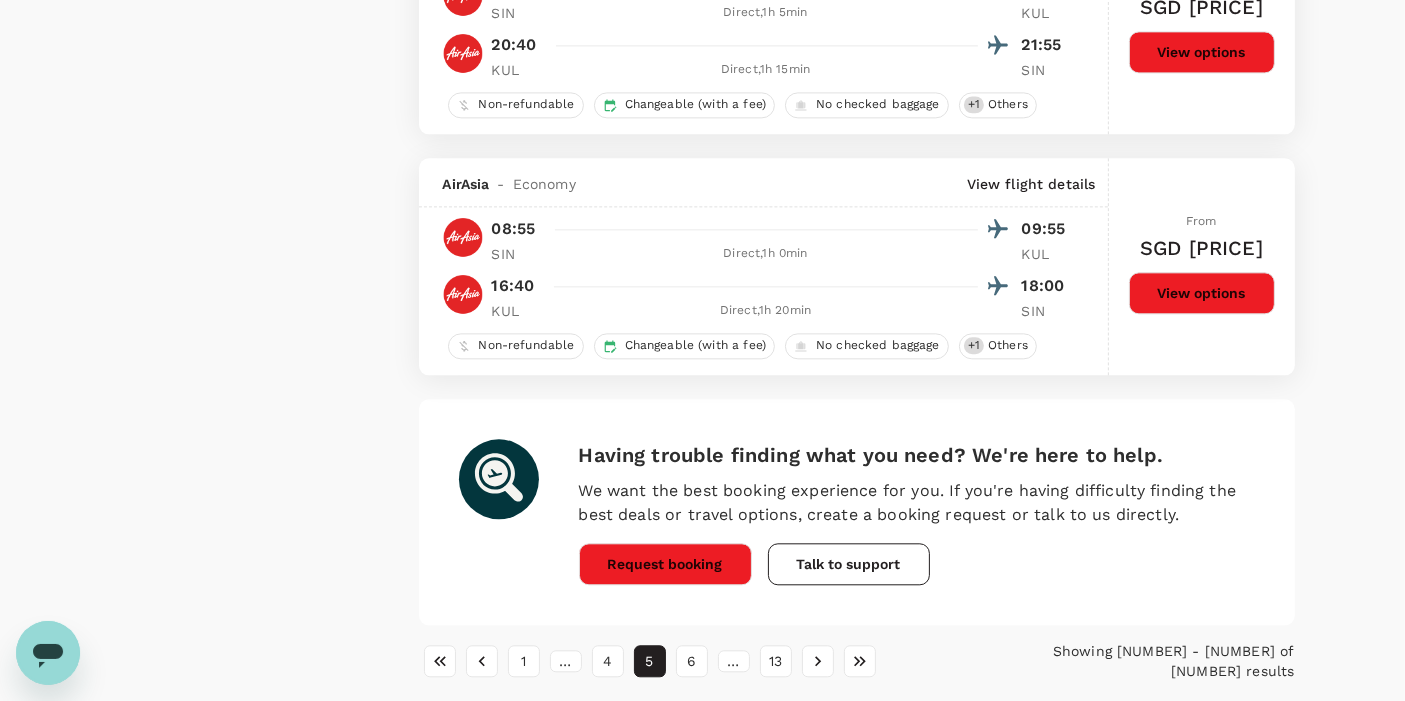 scroll, scrollTop: 4705, scrollLeft: 0, axis: vertical 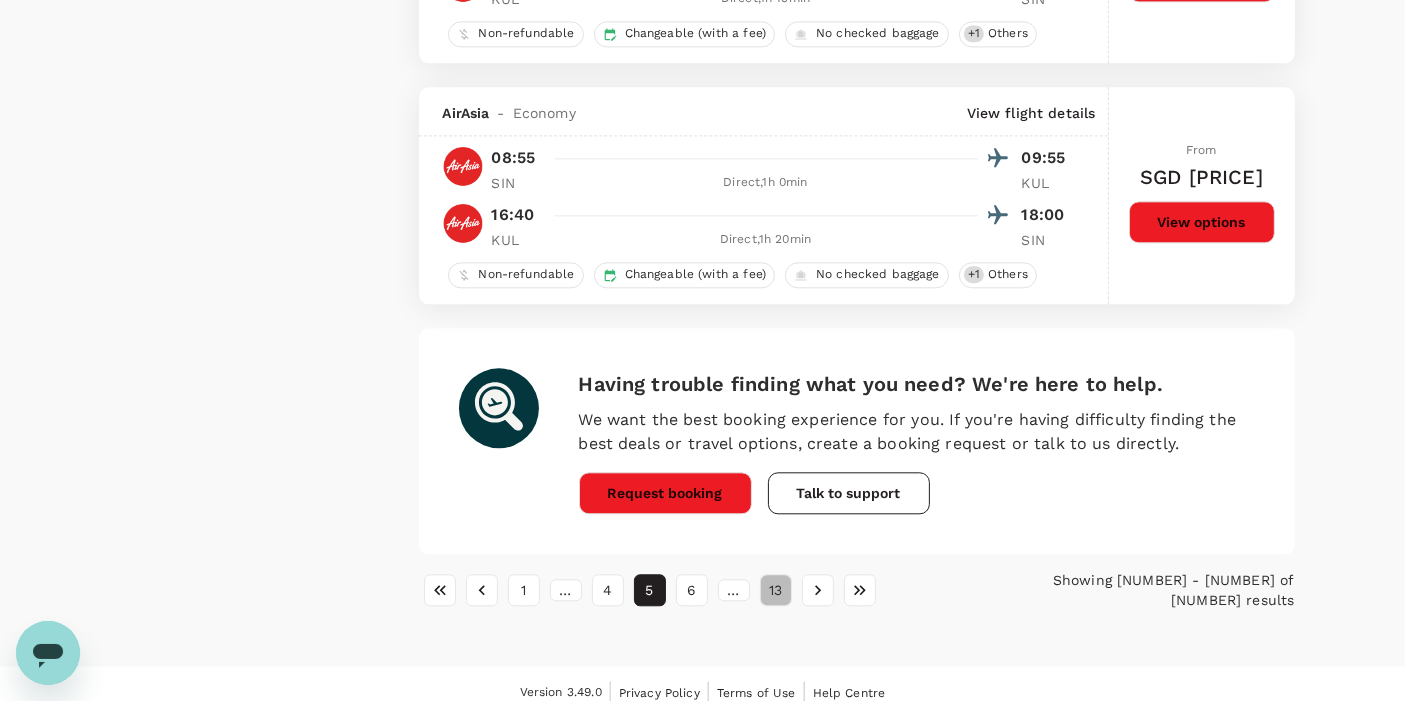 click on "13" at bounding box center [776, 590] 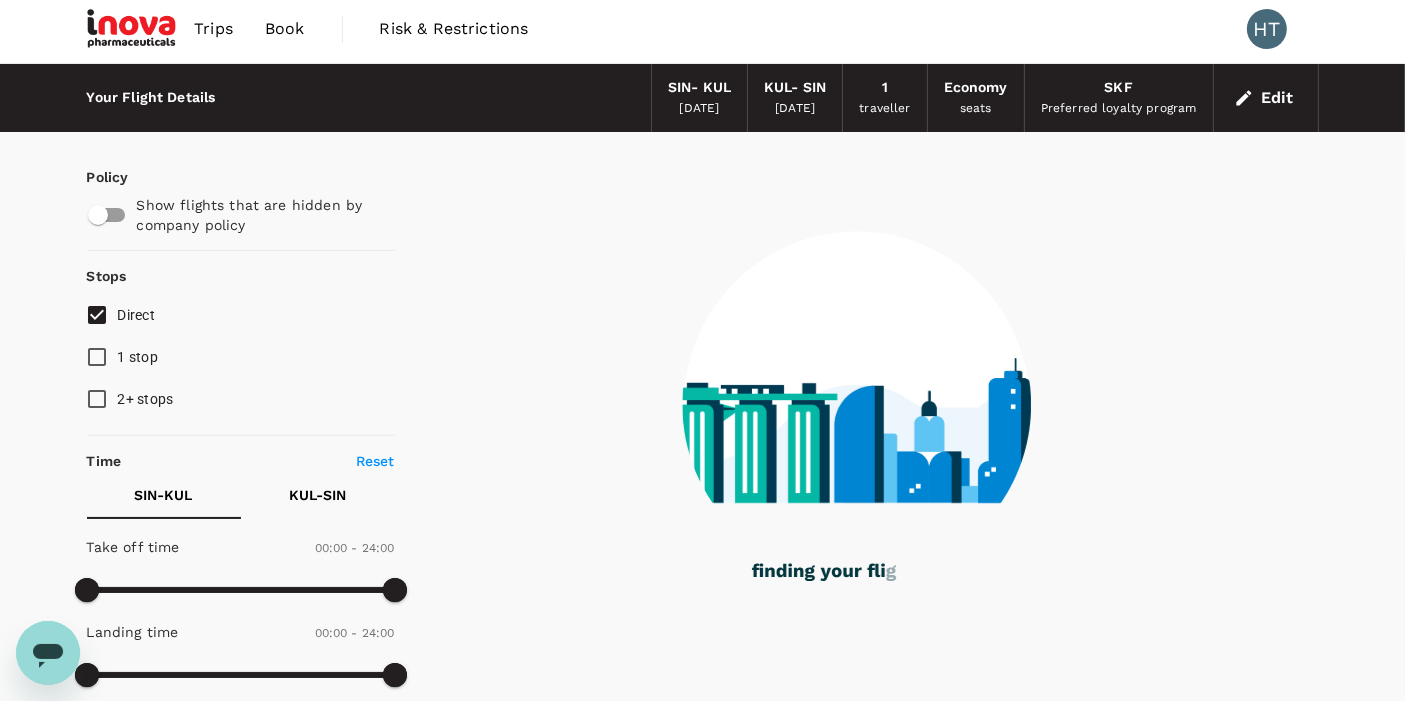 scroll, scrollTop: 0, scrollLeft: 0, axis: both 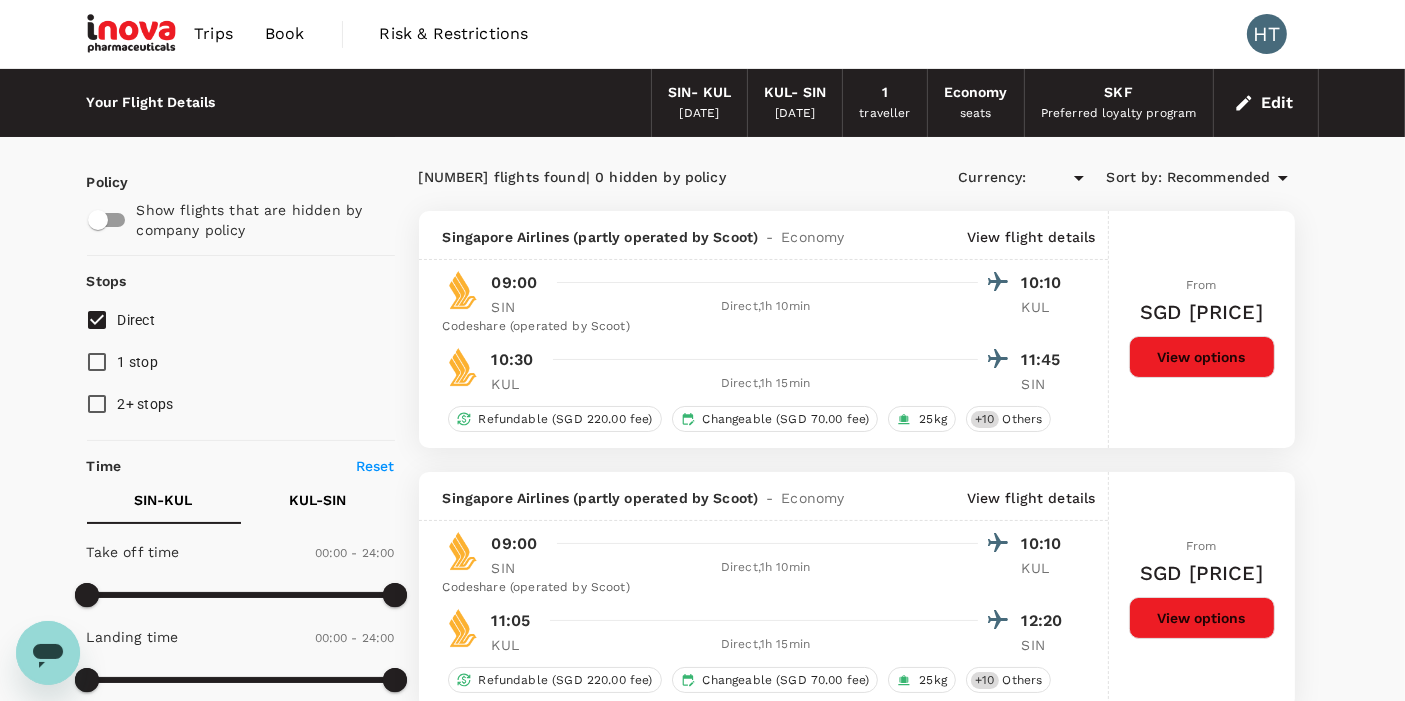 type on "SGD" 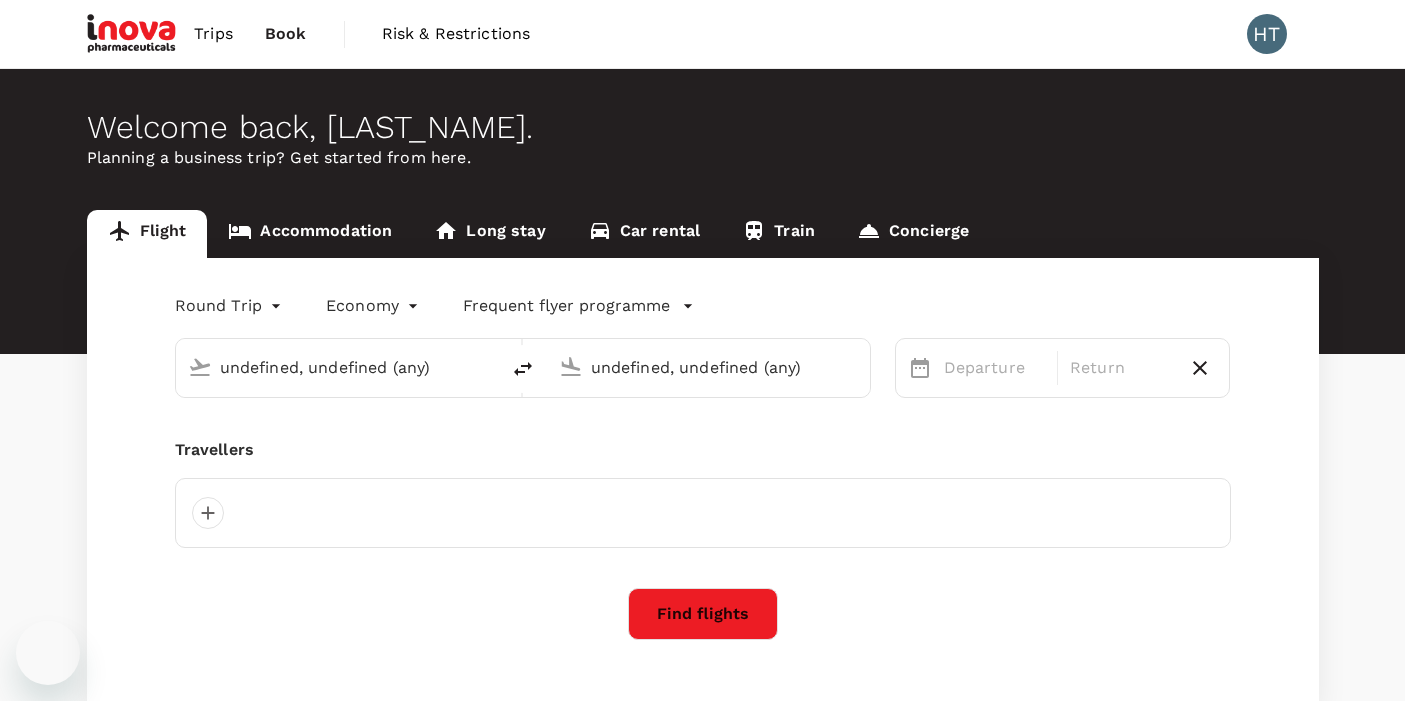 type on "Singapore Changi (SIN)" 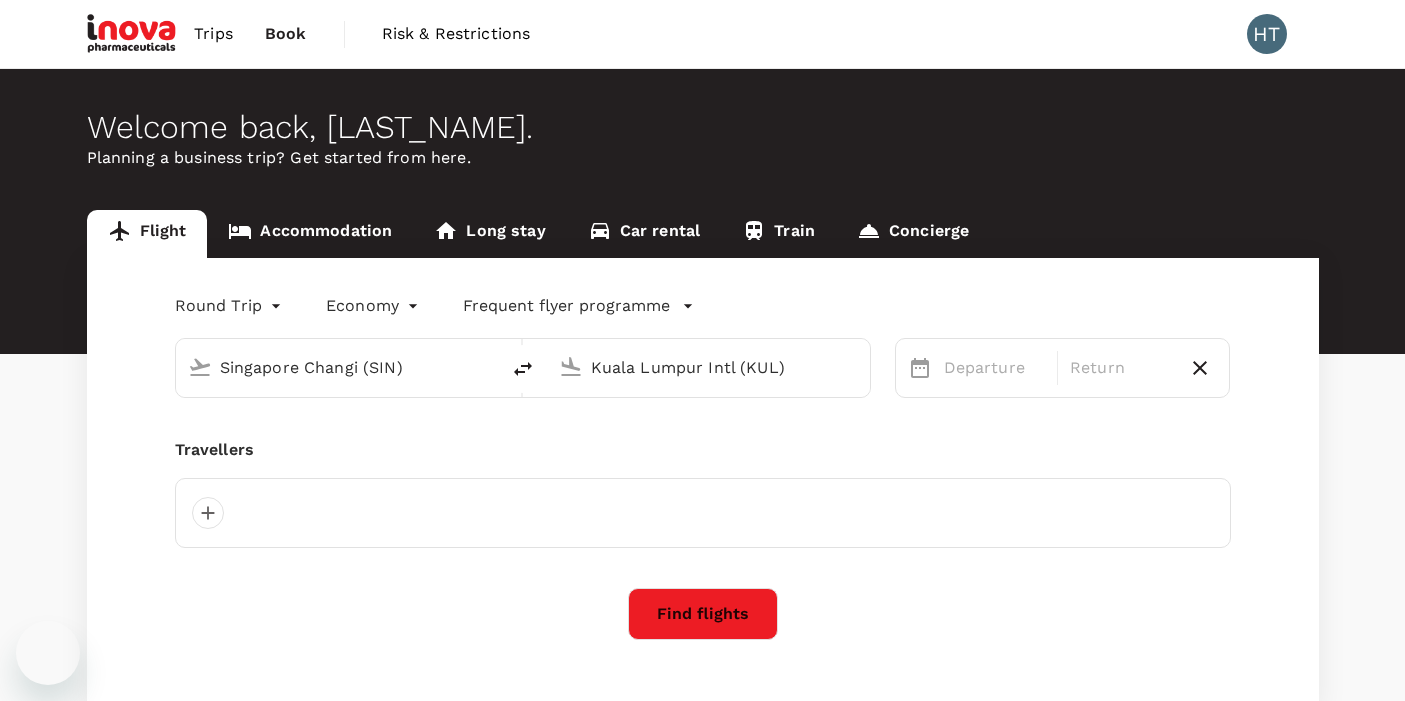 type 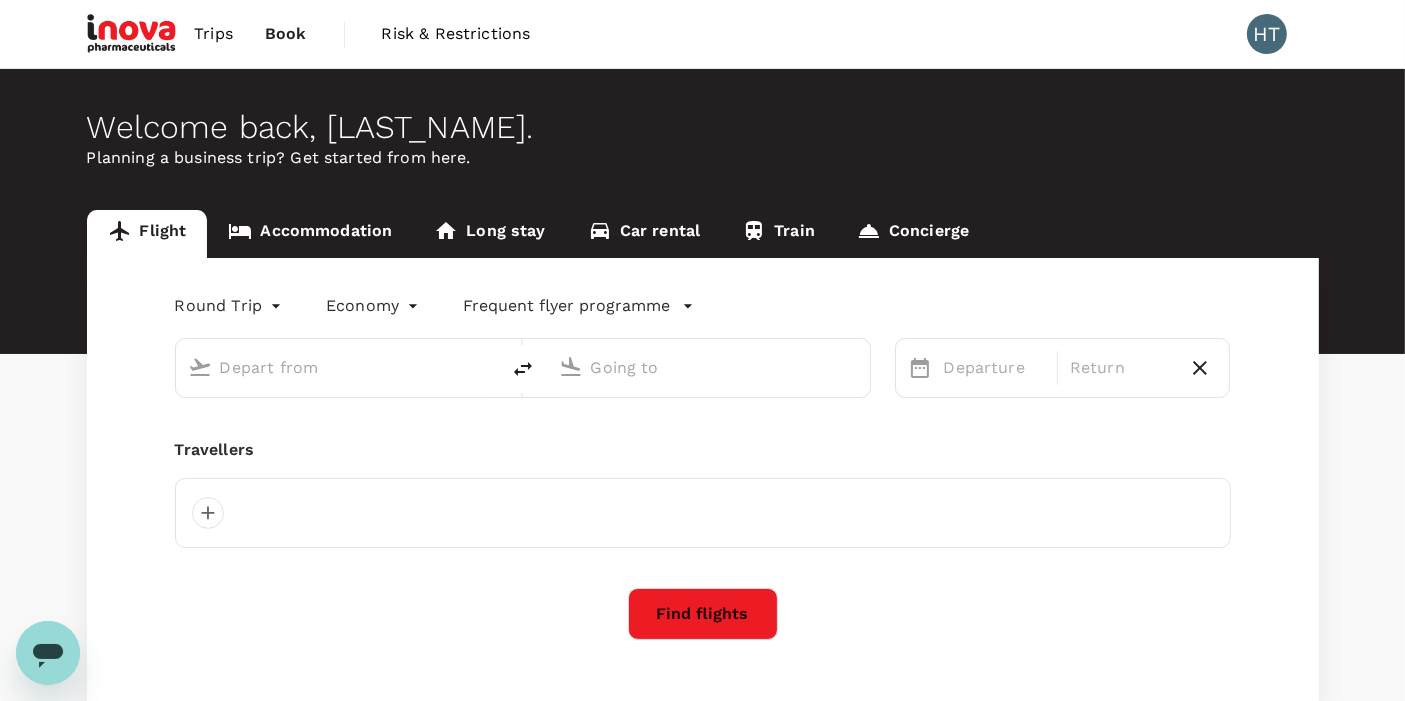 scroll, scrollTop: 0, scrollLeft: 0, axis: both 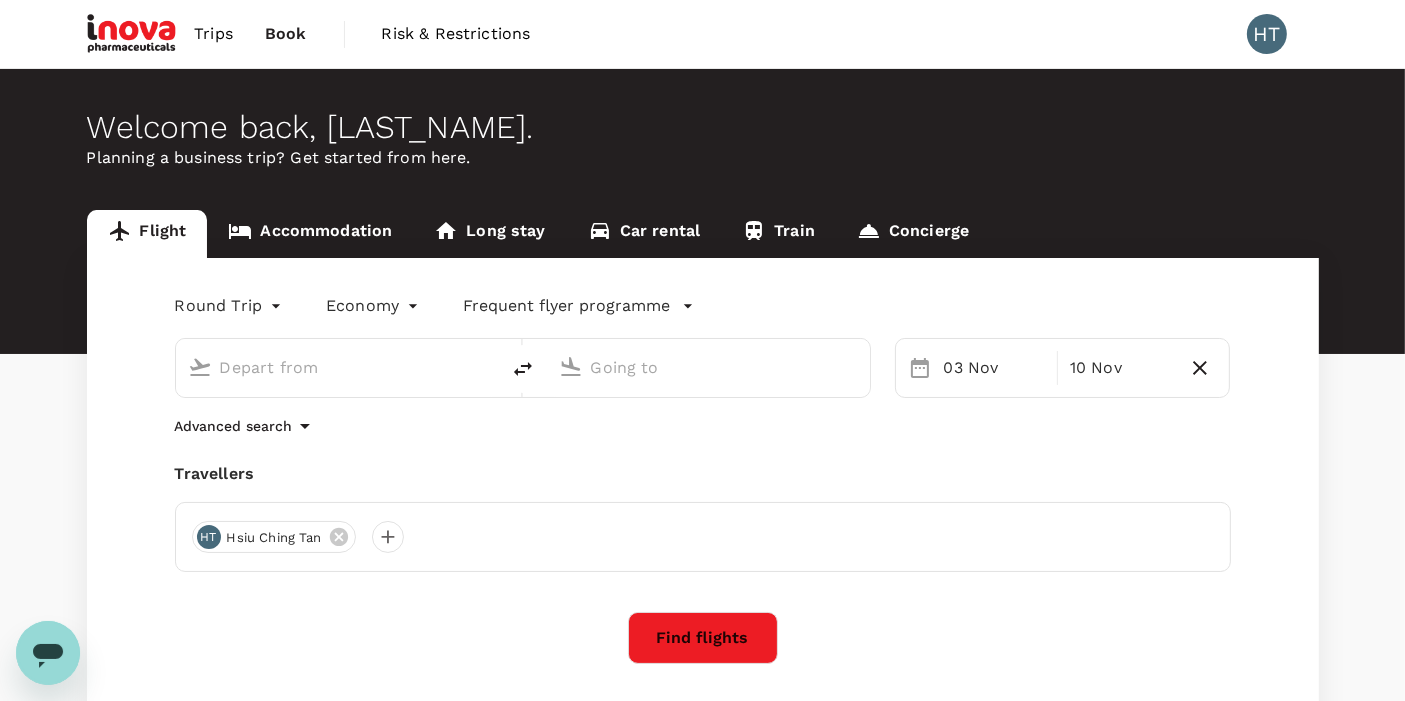 type on "Singapore Changi (SIN)" 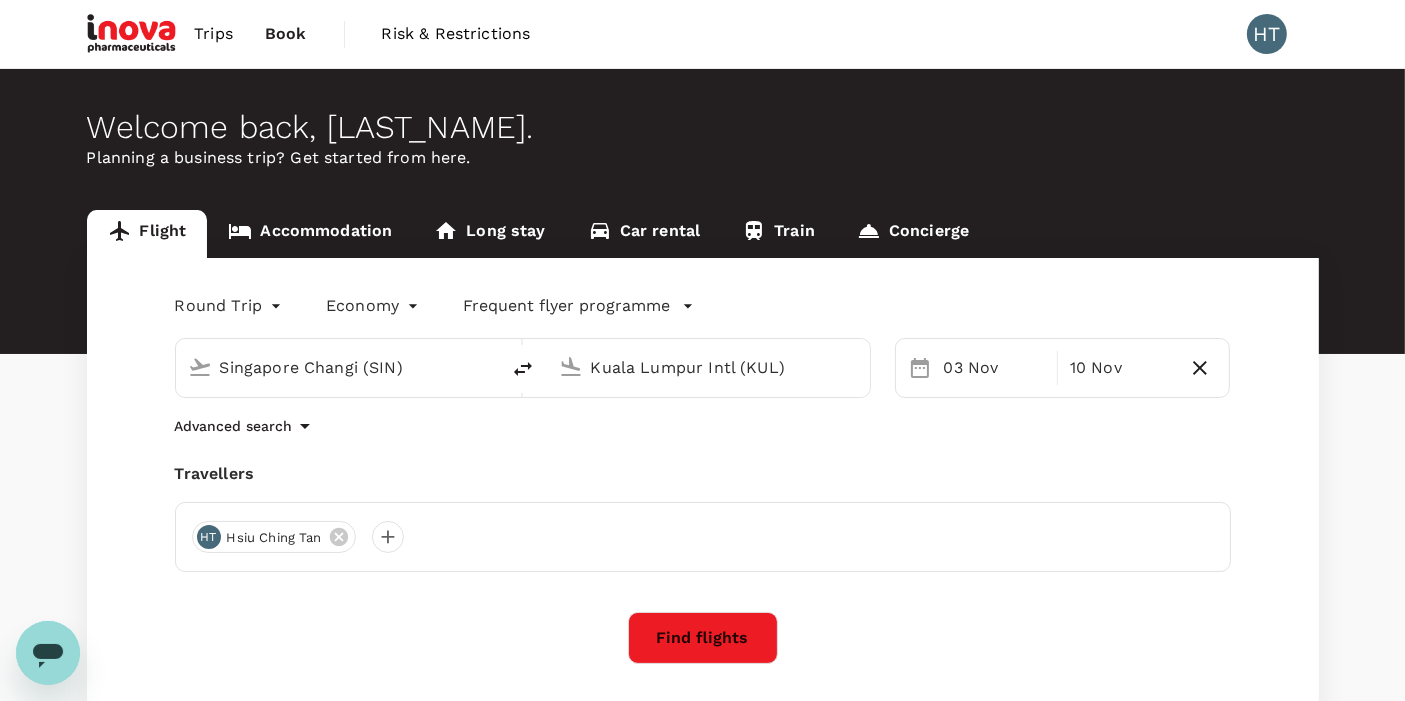 type 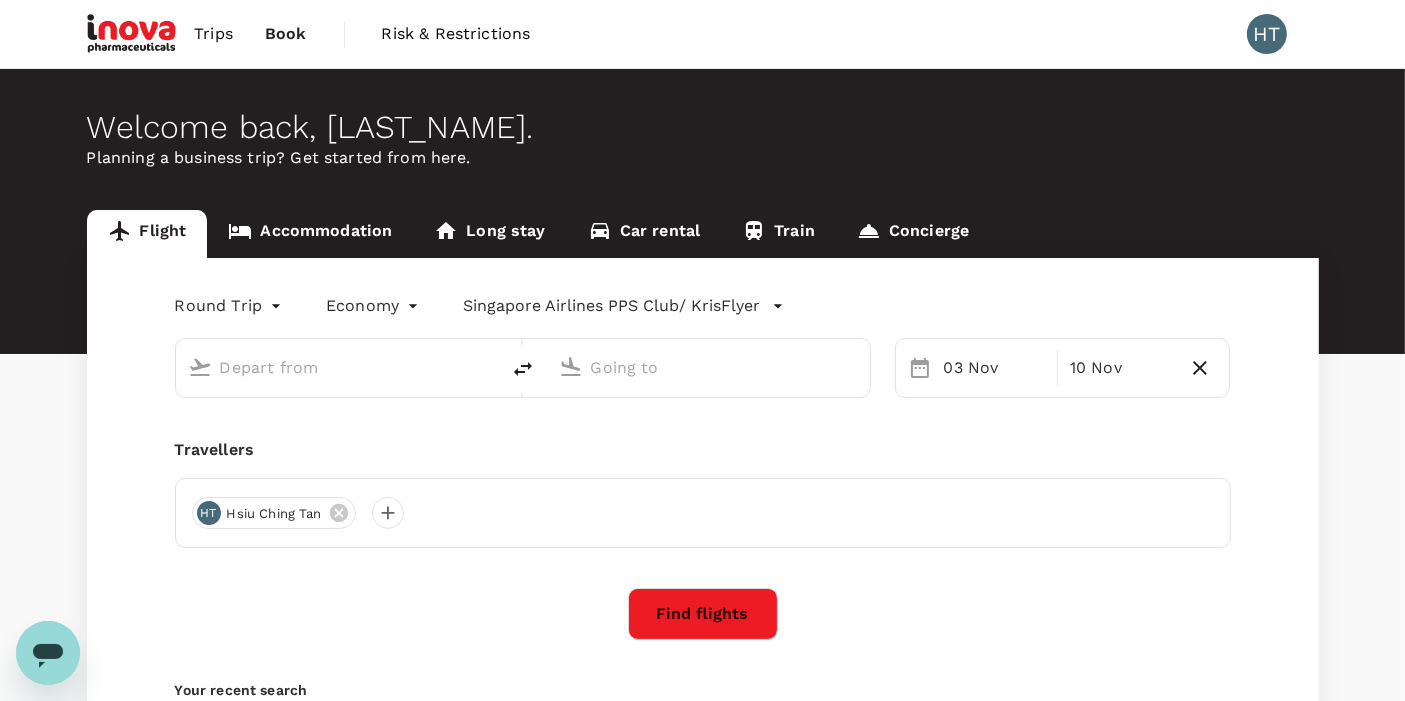 type on "Singapore Changi (SIN)" 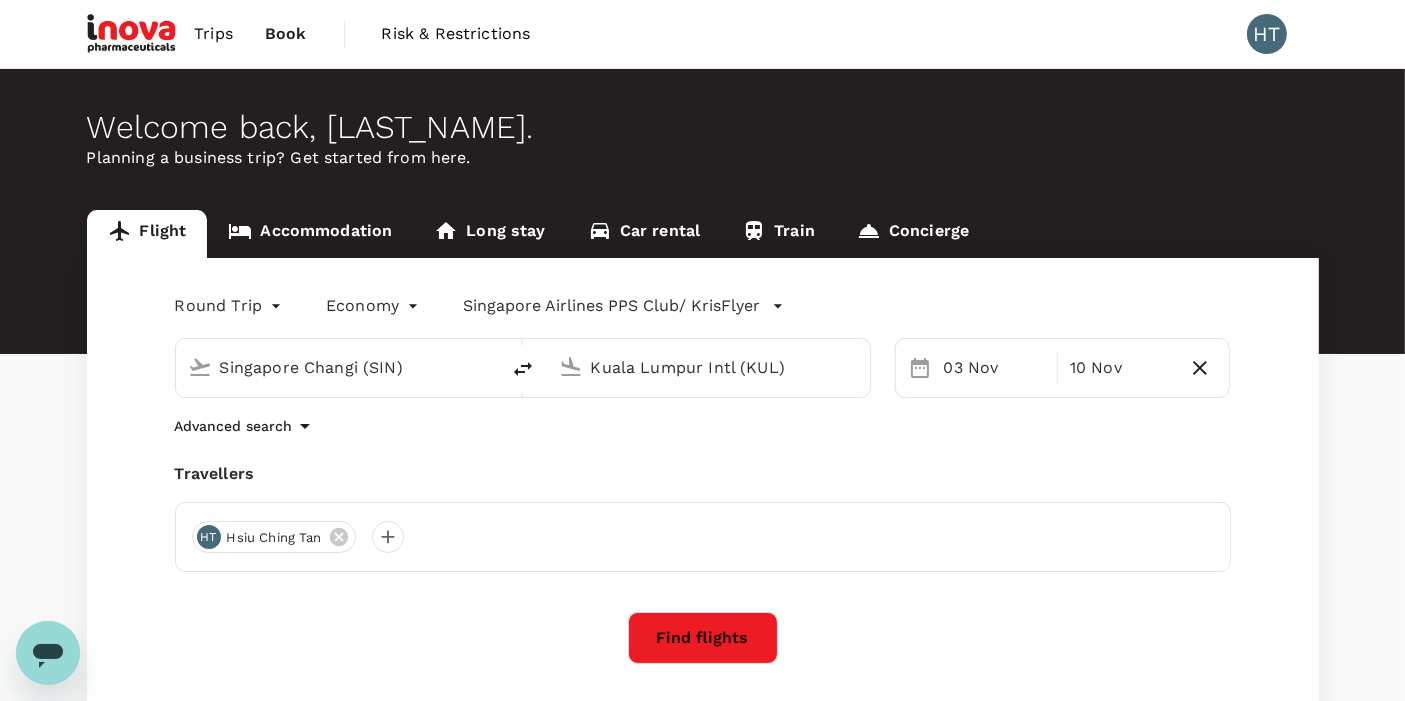 click on "Kuala Lumpur Intl (KUL)" at bounding box center [708, 368] 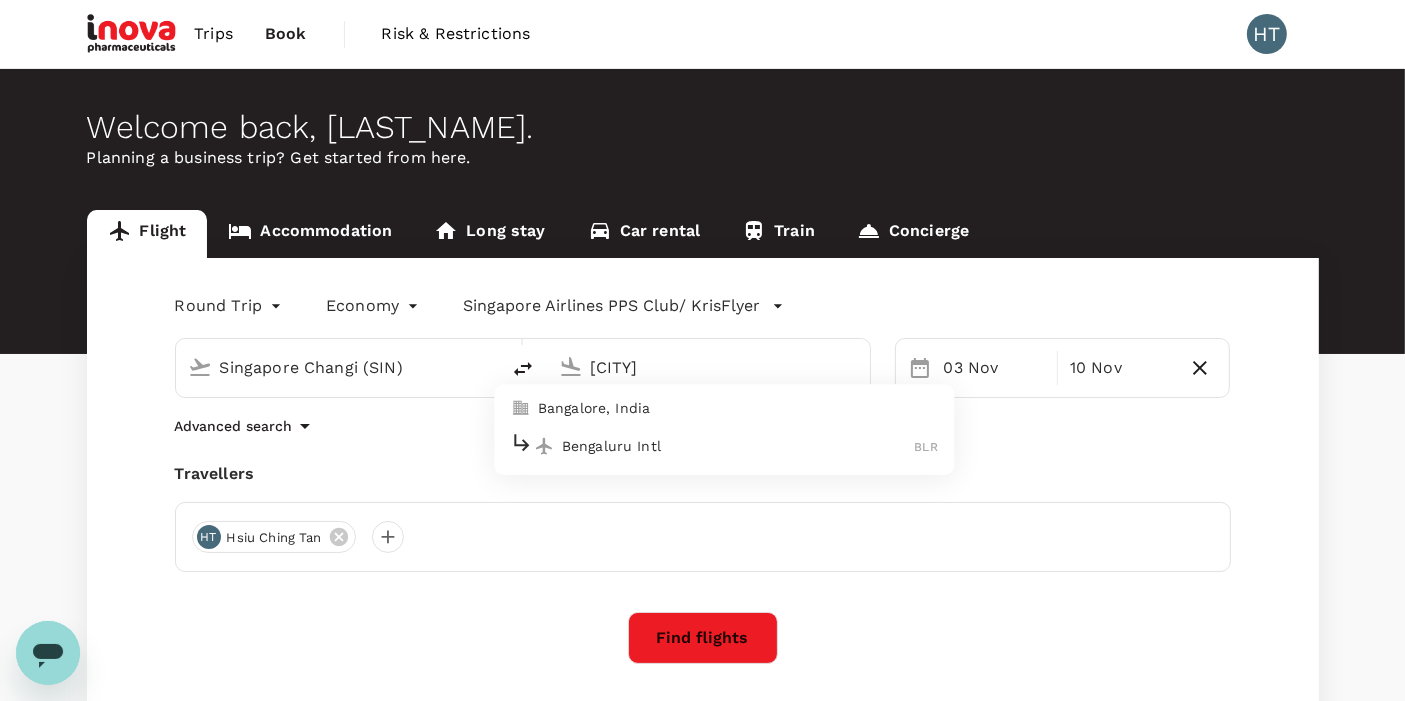 click on "[CITY] Intl BLR" at bounding box center [724, 446] 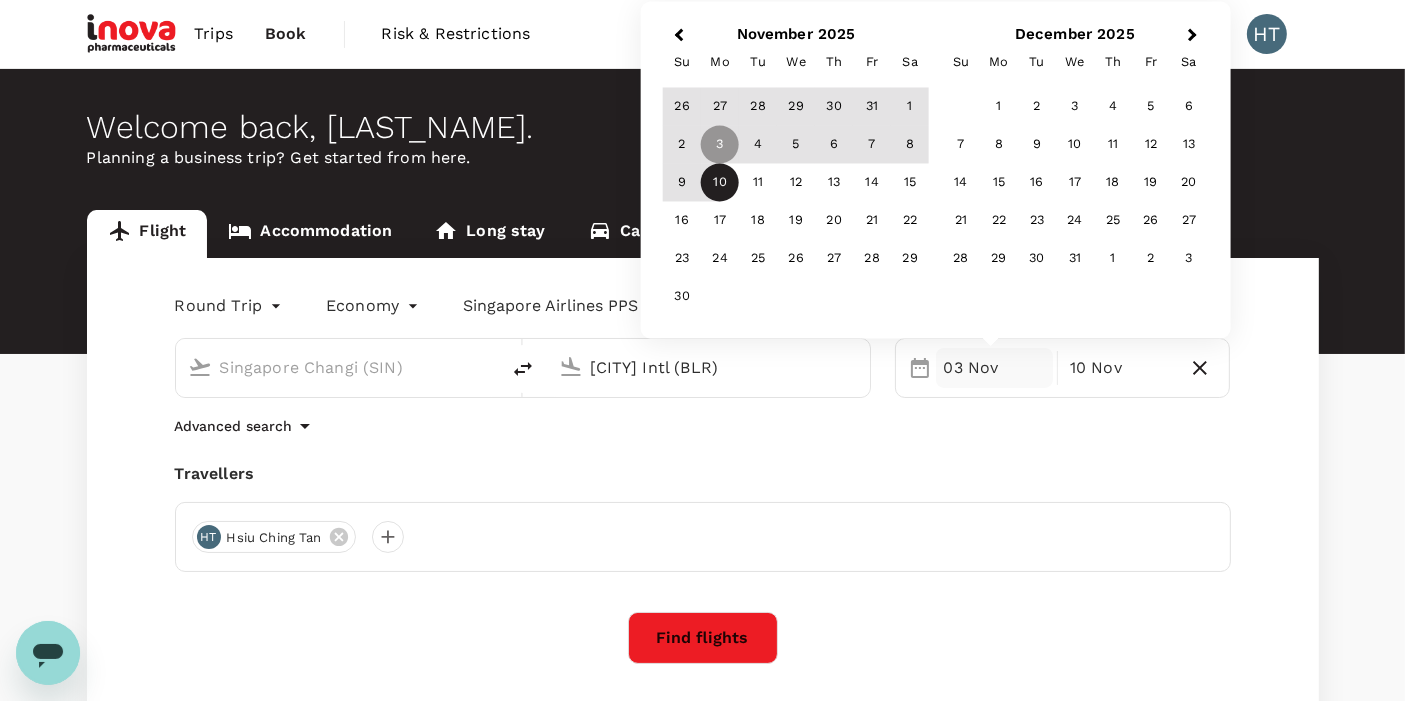 type on "[CITY] Intl (BLR)" 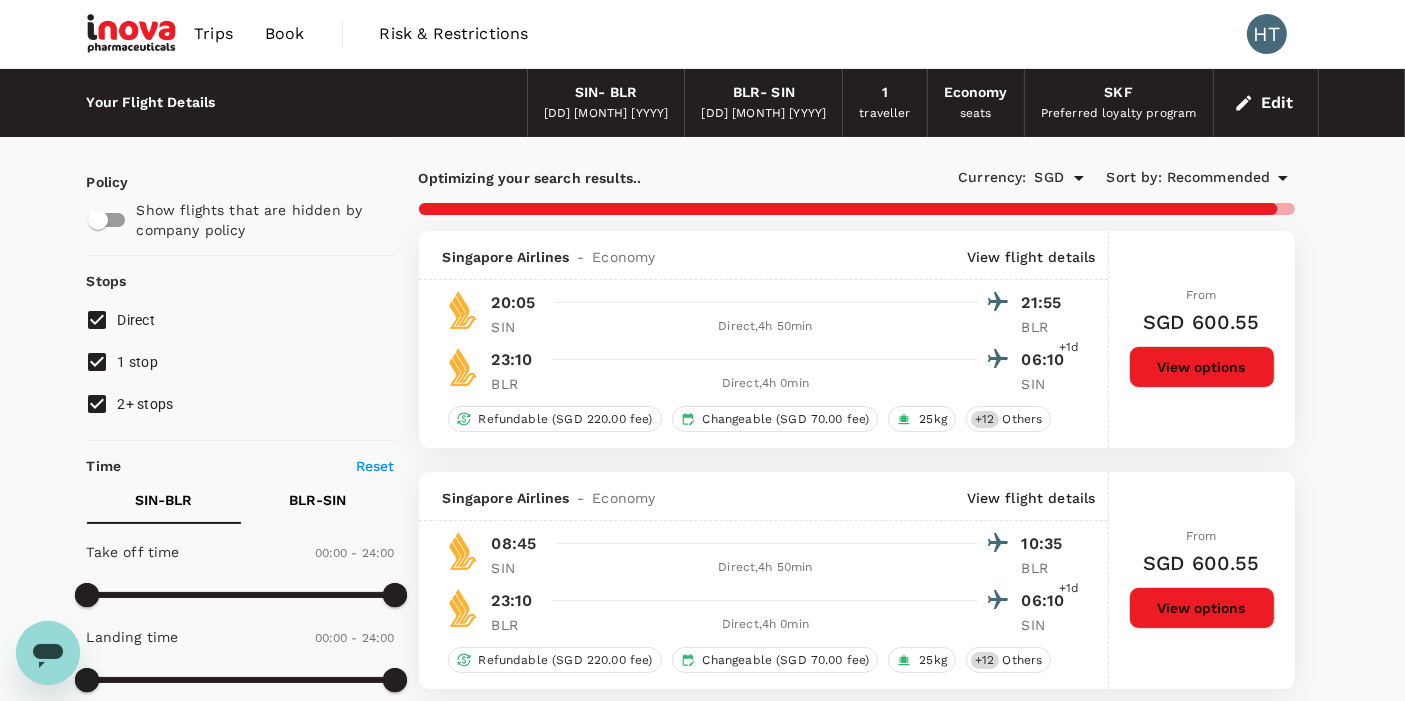 type on "1945" 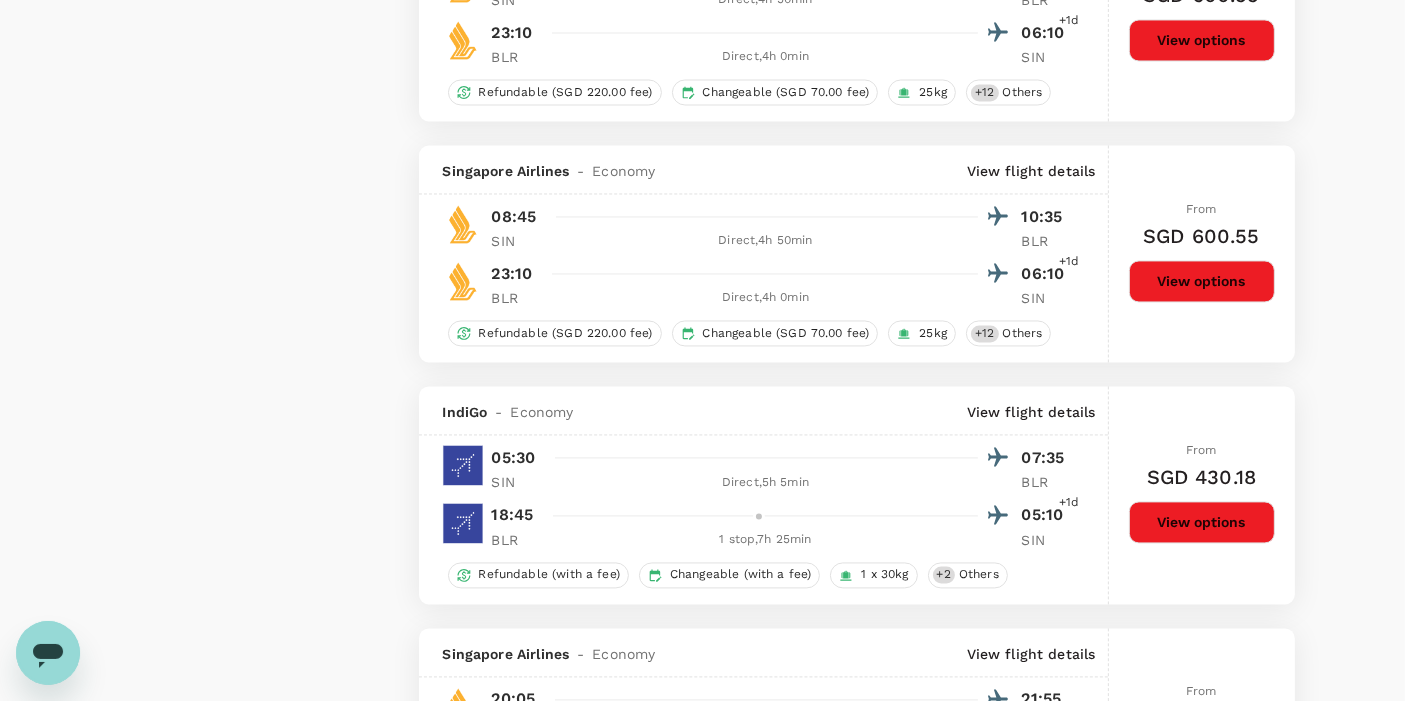 scroll, scrollTop: 3888, scrollLeft: 0, axis: vertical 